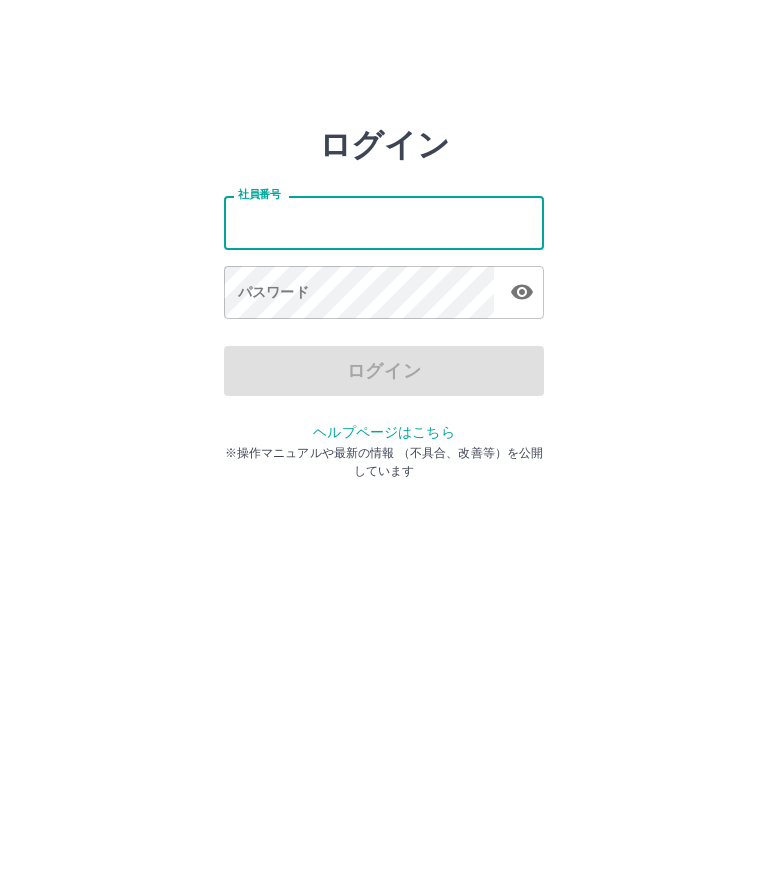 scroll, scrollTop: 0, scrollLeft: 0, axis: both 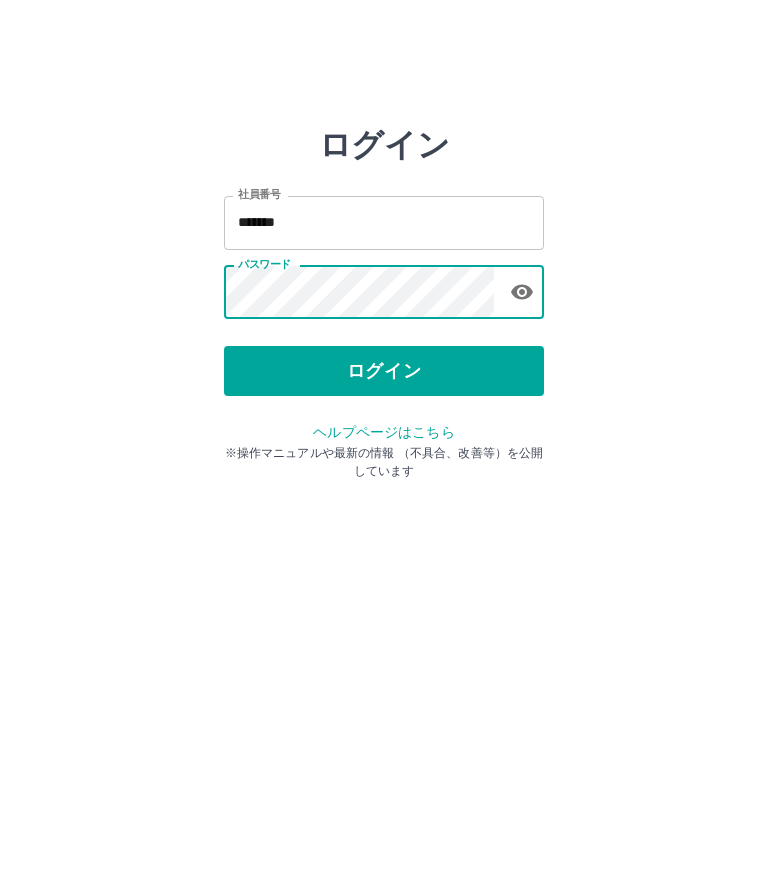 click on "ログイン" at bounding box center (384, 371) 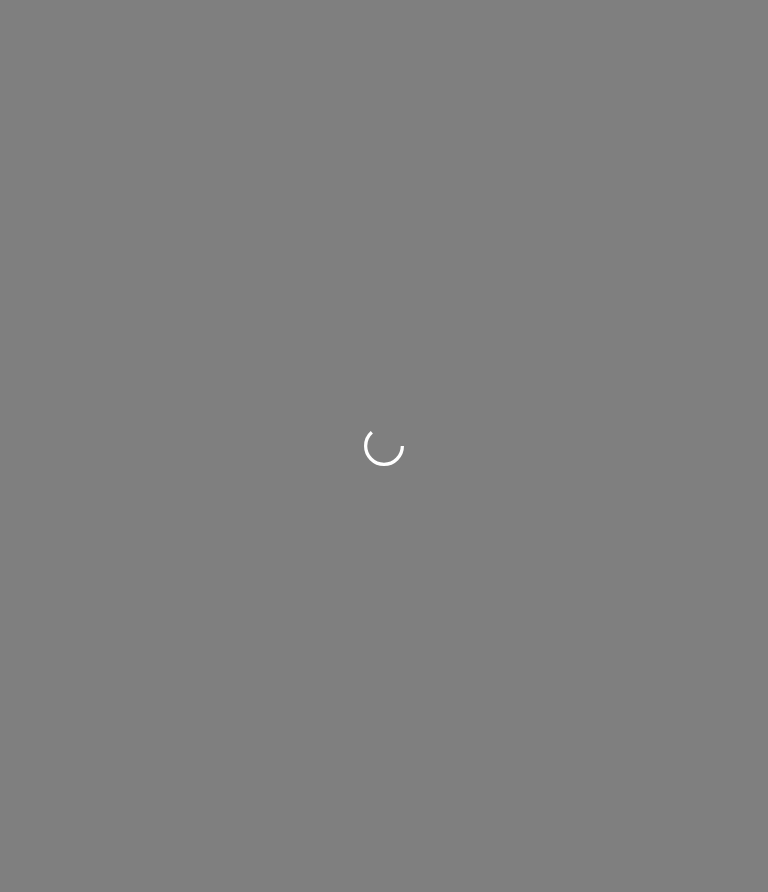 scroll, scrollTop: 0, scrollLeft: 0, axis: both 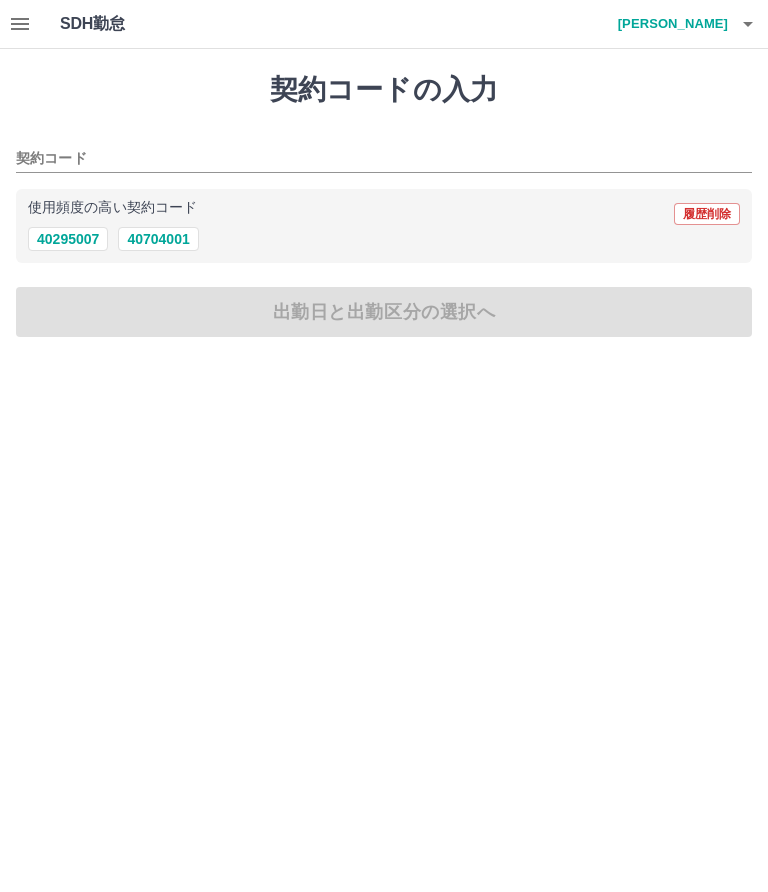 click on "40704001" at bounding box center [158, 239] 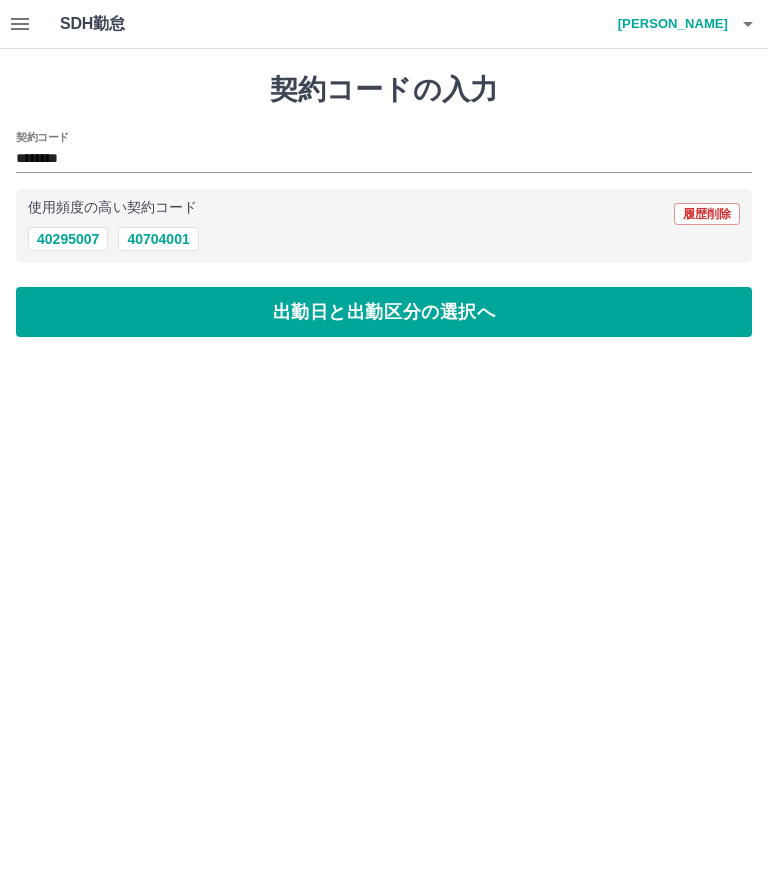 click on "出勤日と出勤区分の選択へ" at bounding box center (384, 312) 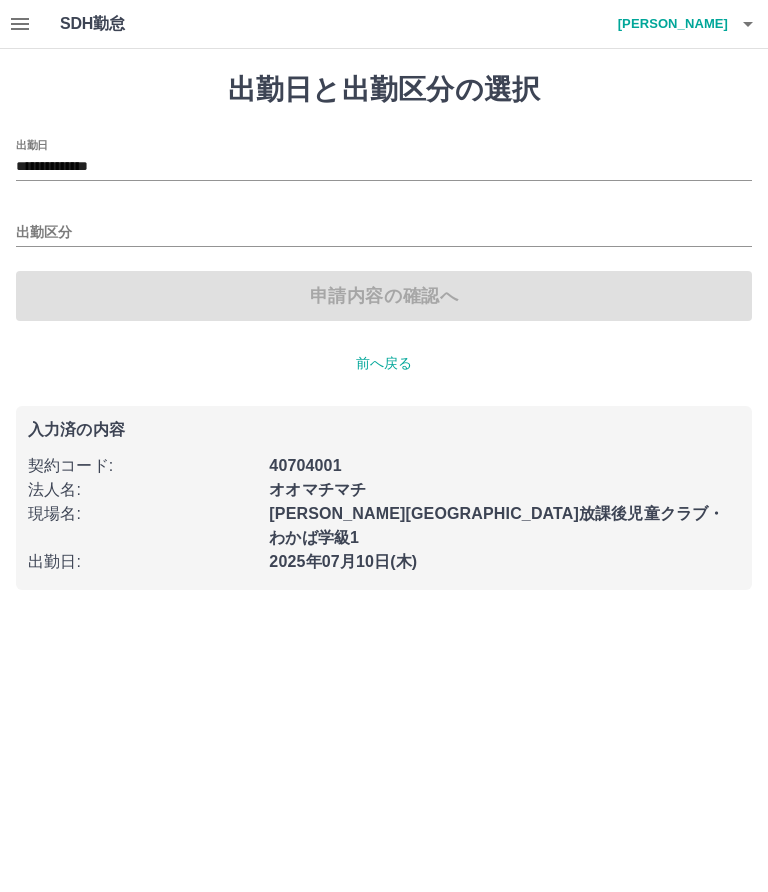 click on "出勤区分" at bounding box center [384, 233] 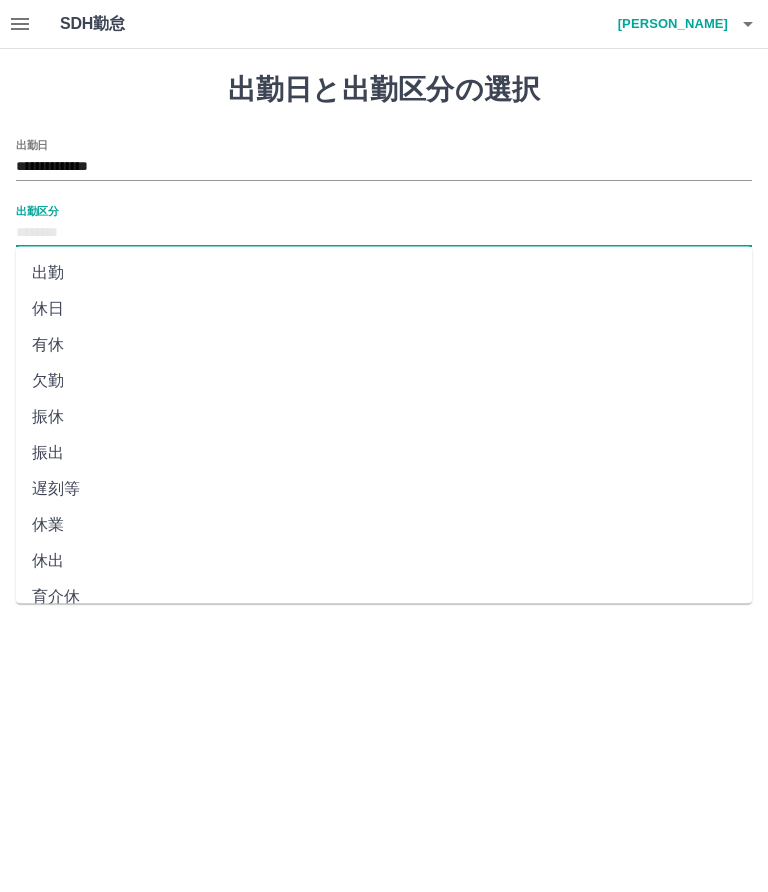 scroll, scrollTop: 0, scrollLeft: 0, axis: both 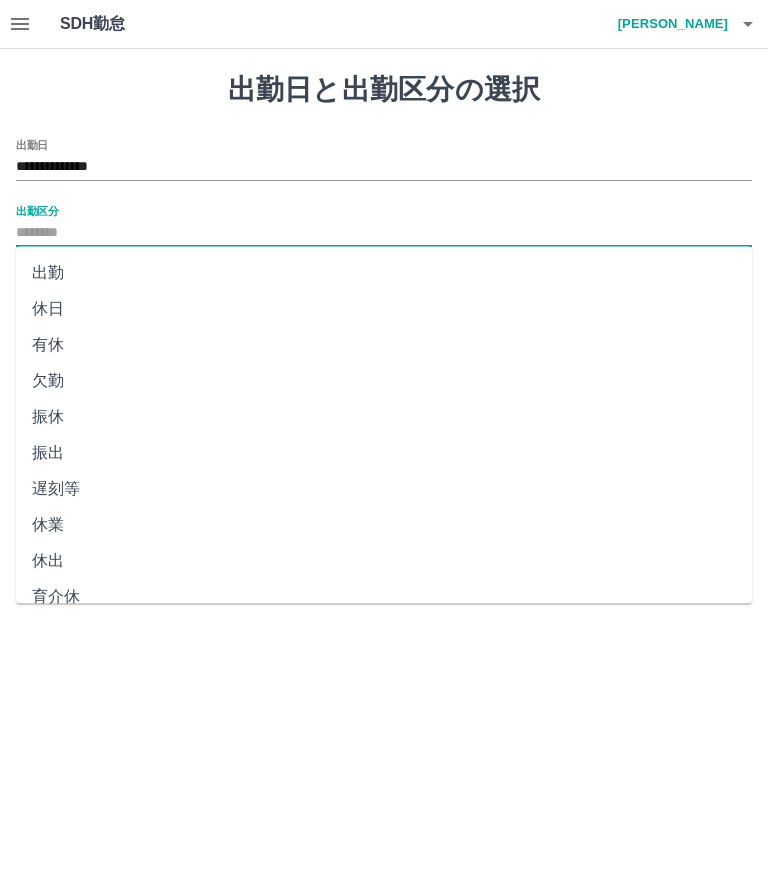 click on "出勤" at bounding box center (384, 273) 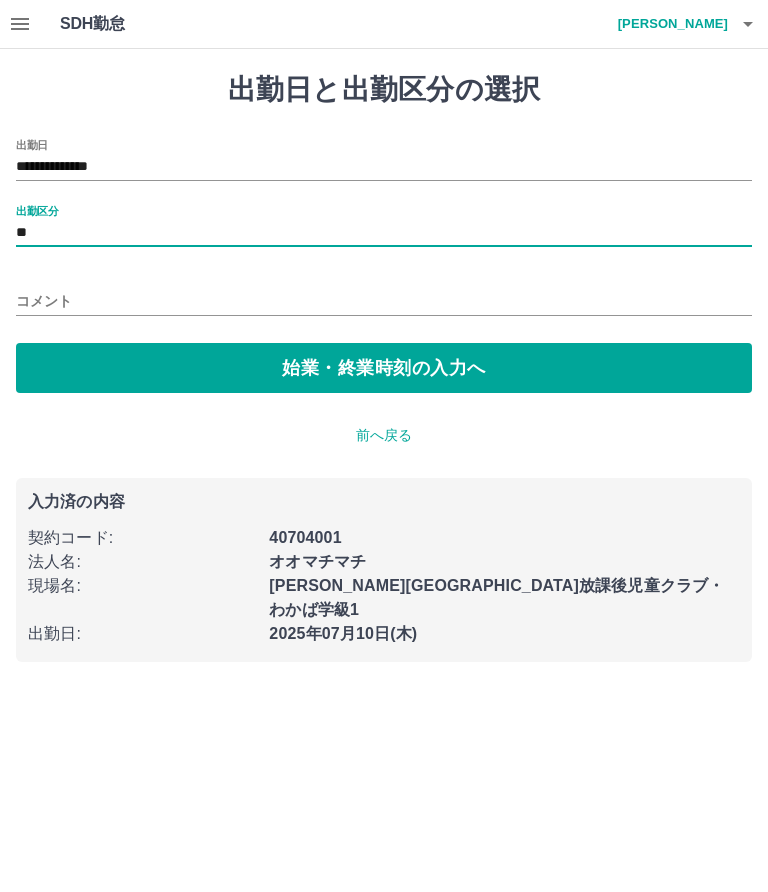 click on "コメント" at bounding box center (384, 301) 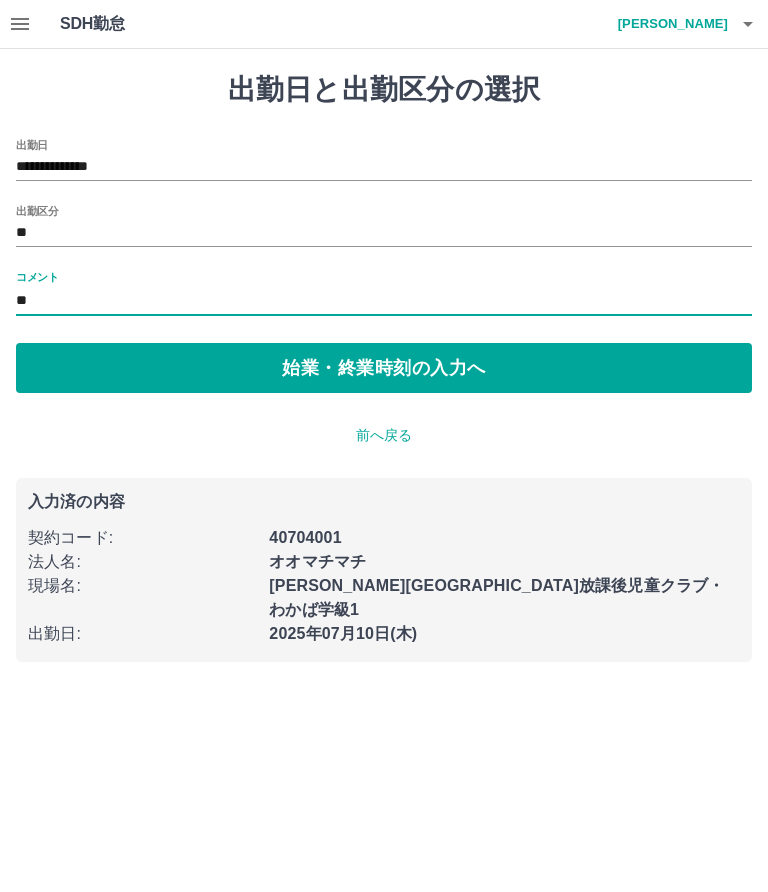 type on "**" 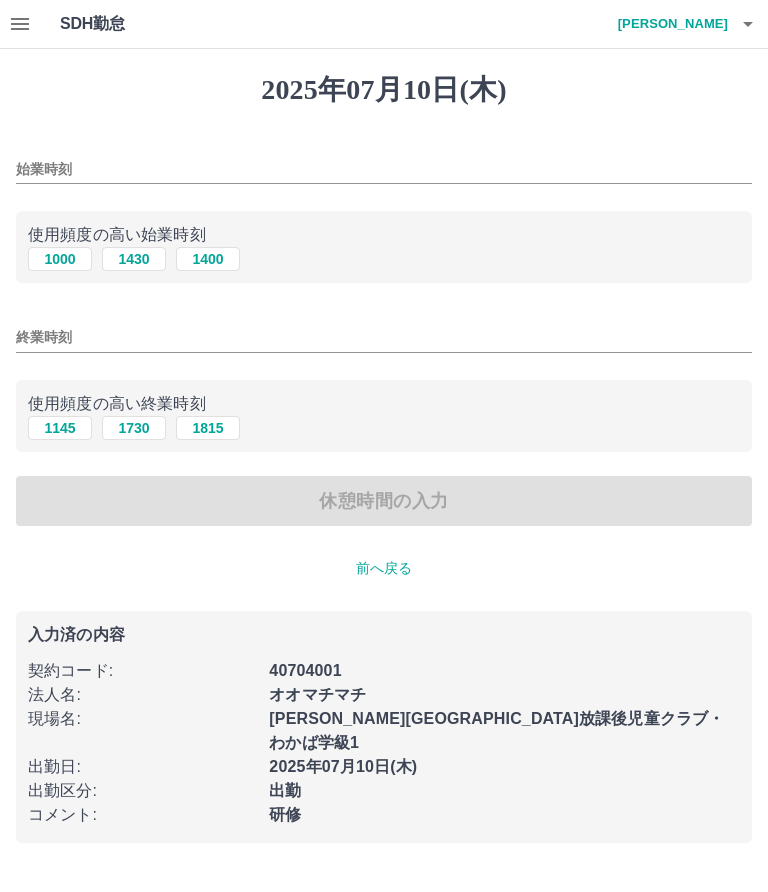 click on "1000" at bounding box center (60, 259) 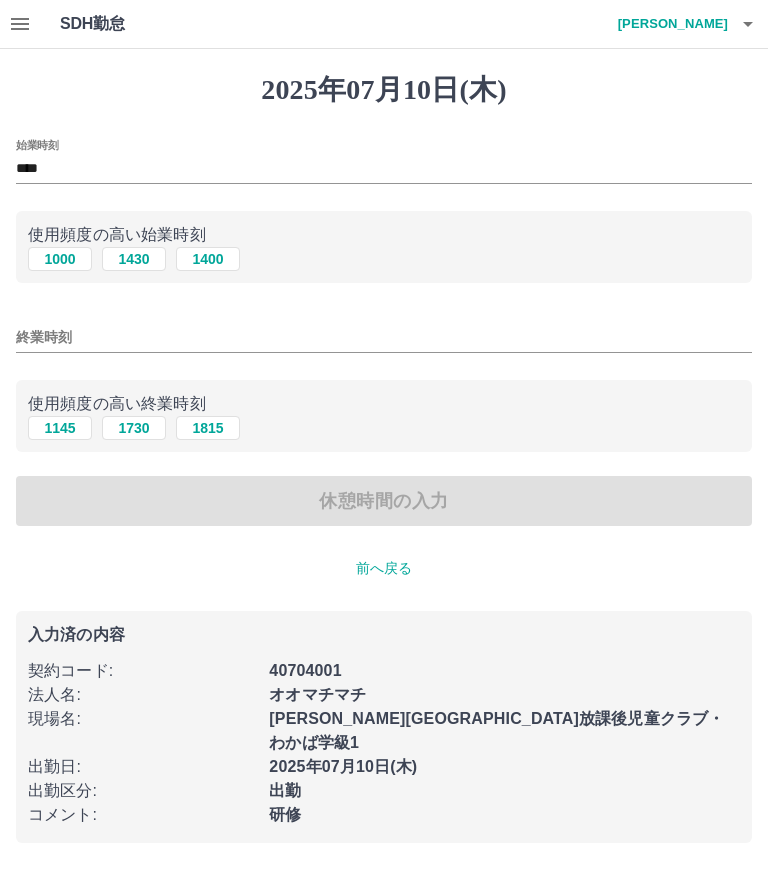 click on "1145" at bounding box center (60, 428) 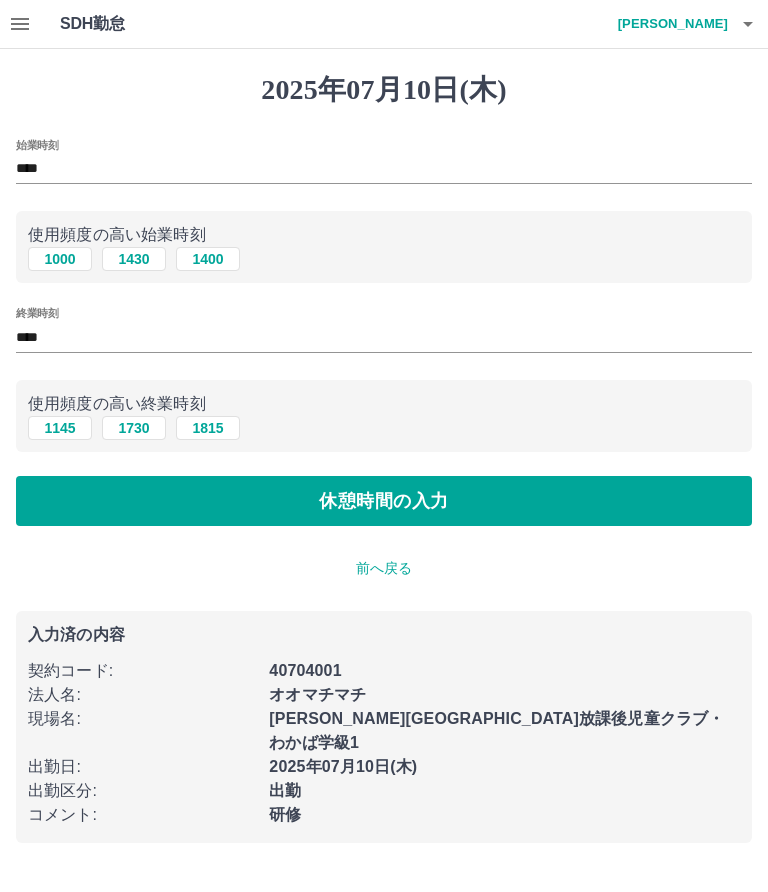 click on "休憩時間の入力" at bounding box center [384, 501] 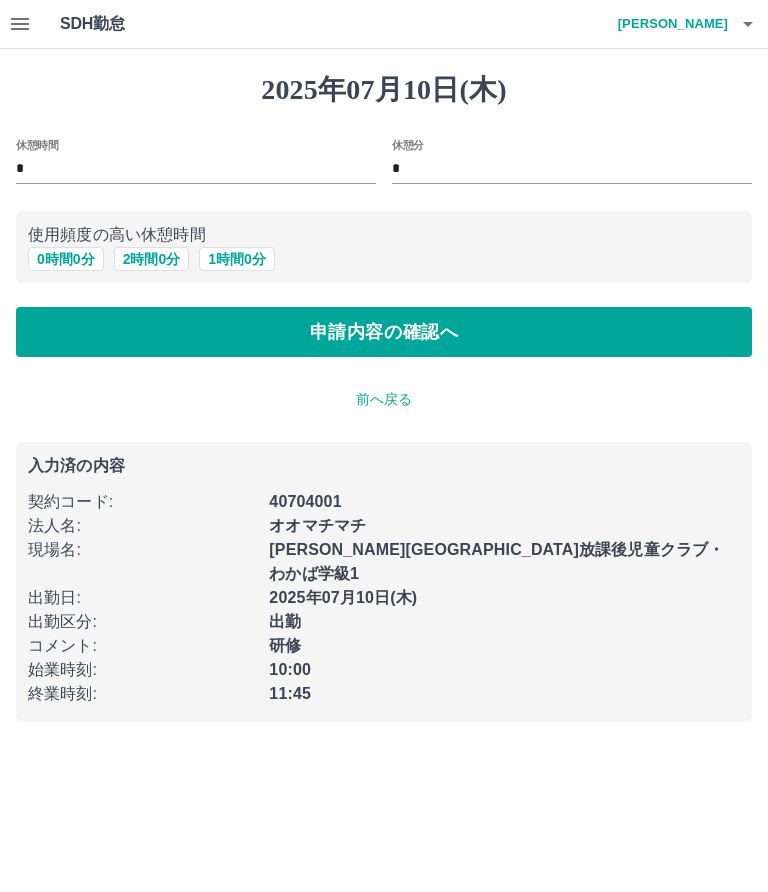 click on "0 時間 0 分" at bounding box center [66, 259] 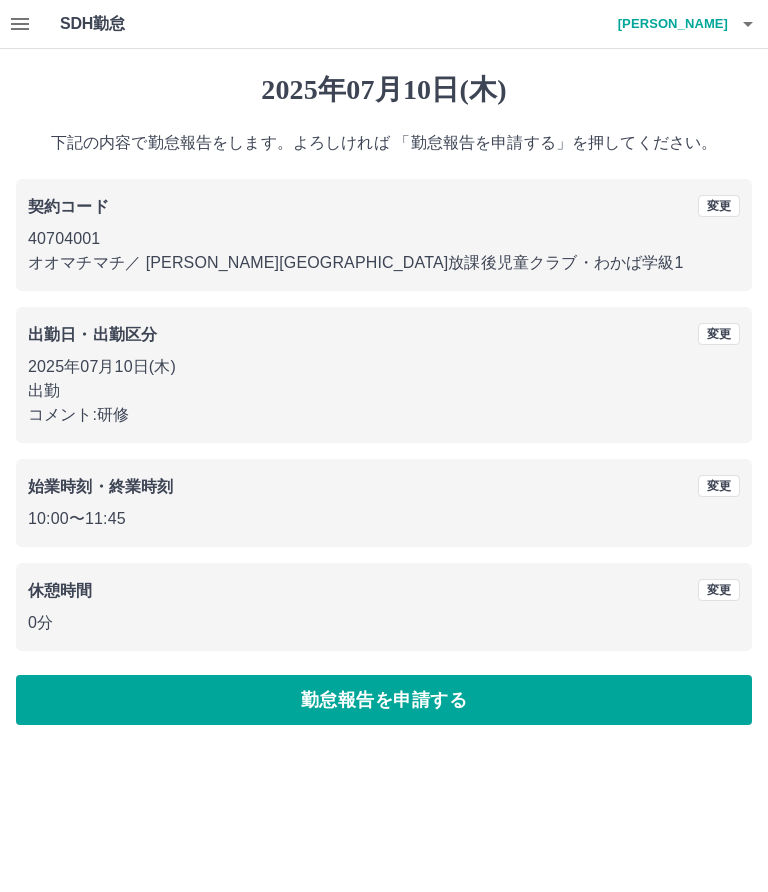 click on "変更" at bounding box center (719, 334) 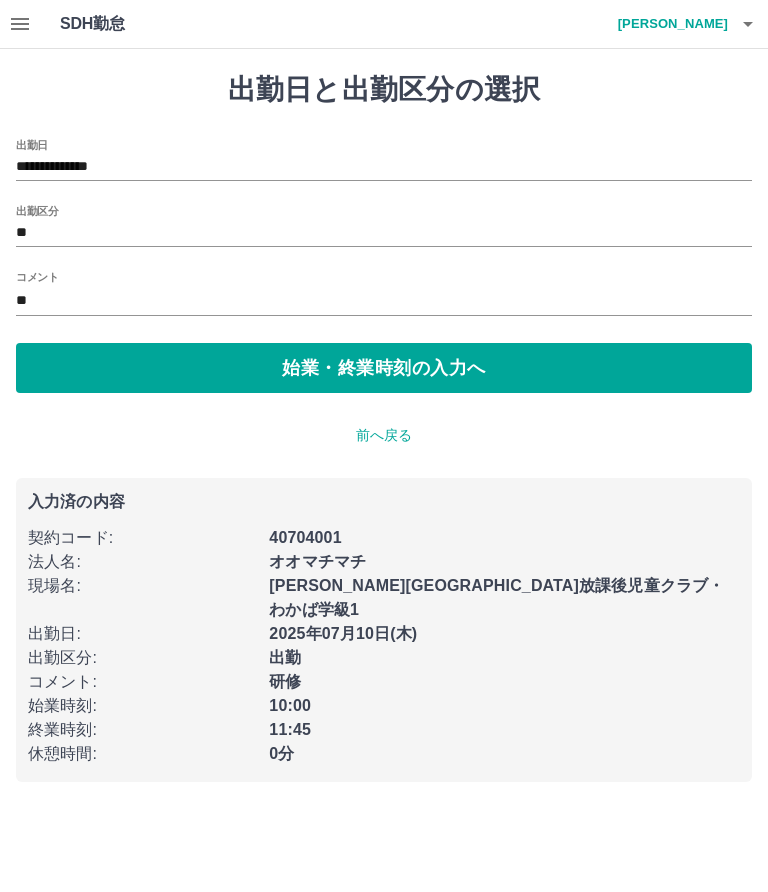 click on "**" at bounding box center [384, 301] 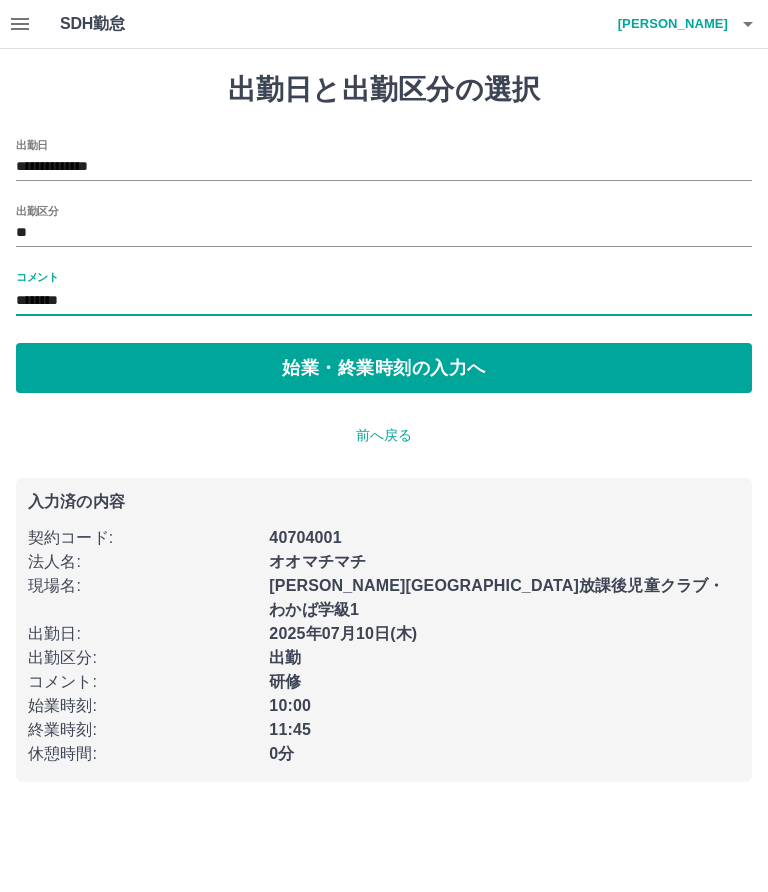 type on "********" 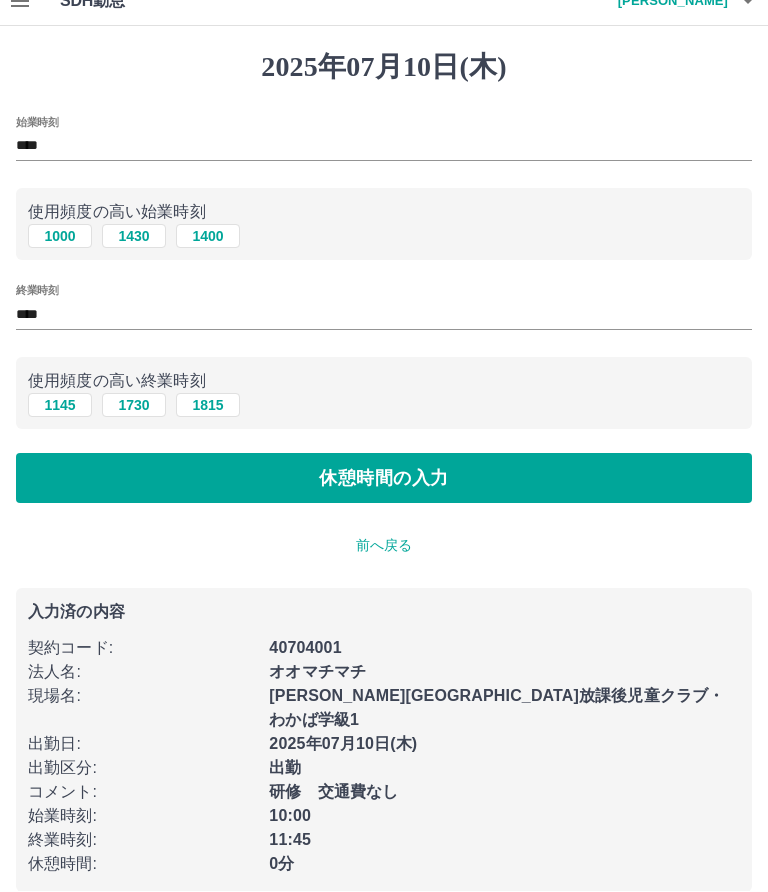scroll, scrollTop: 25, scrollLeft: 0, axis: vertical 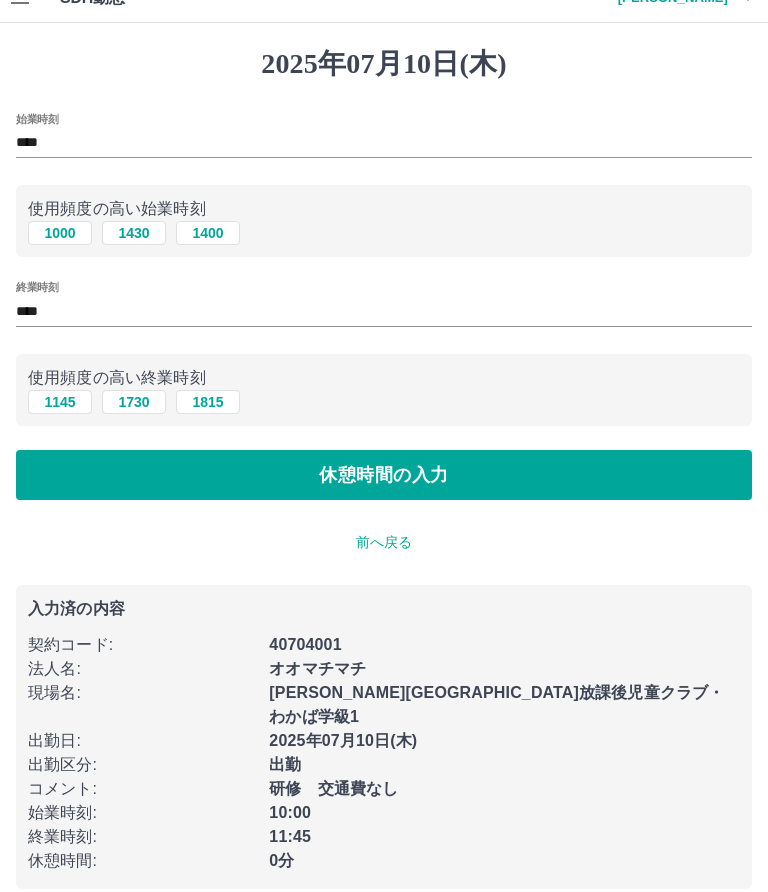 click on "休憩時間の入力" at bounding box center (384, 476) 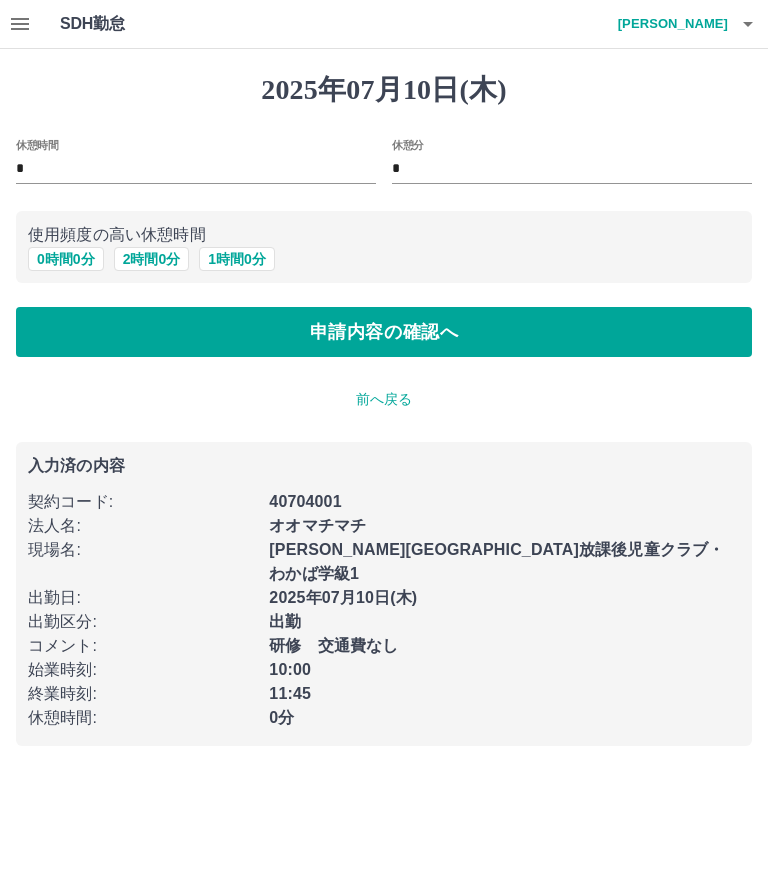 click on "申請内容の確認へ" at bounding box center (384, 332) 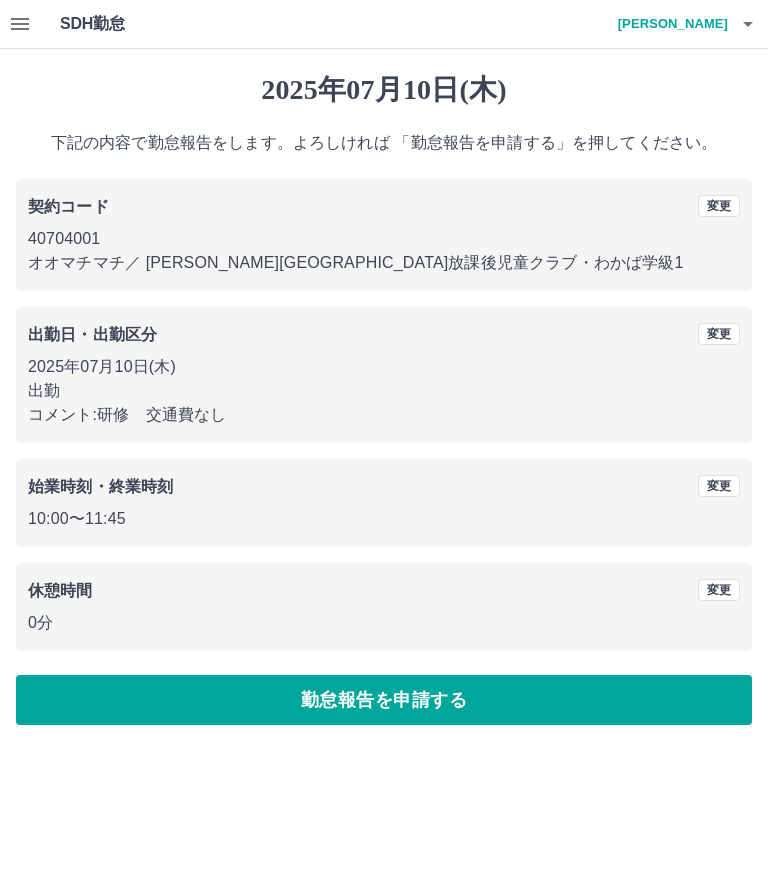 click on "勤怠報告を申請する" at bounding box center (384, 700) 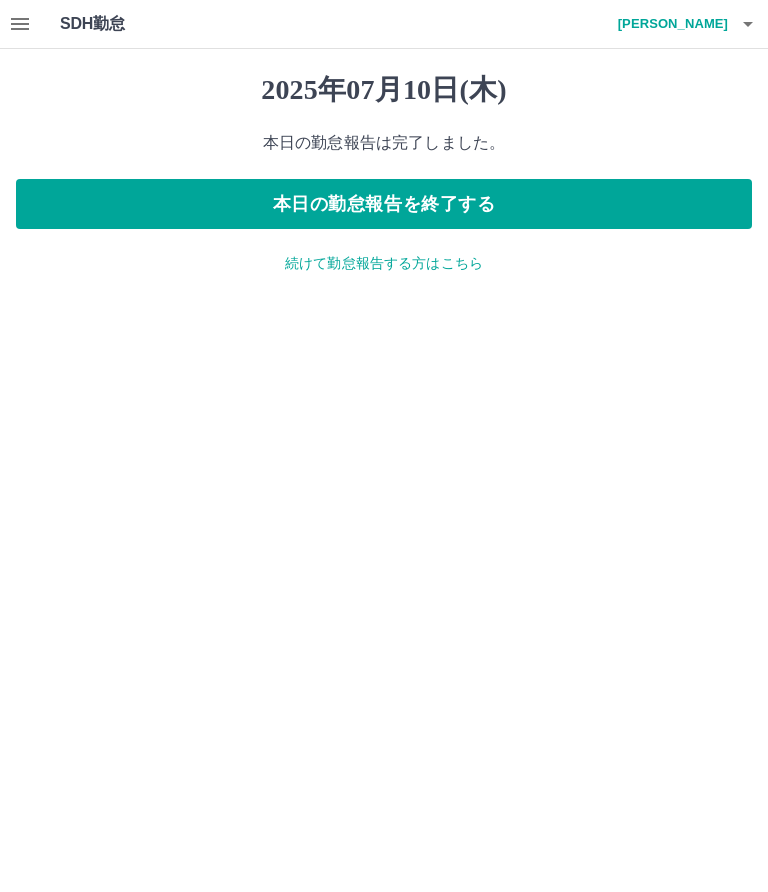 click on "続けて勤怠報告する方はこちら" at bounding box center [384, 263] 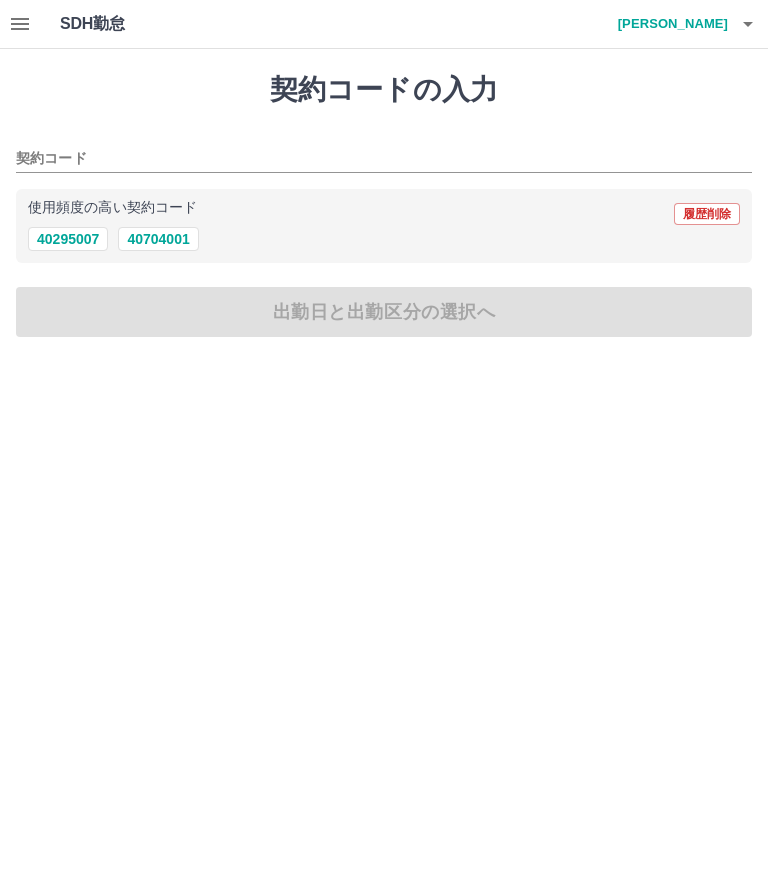 click on "40704001" at bounding box center (158, 239) 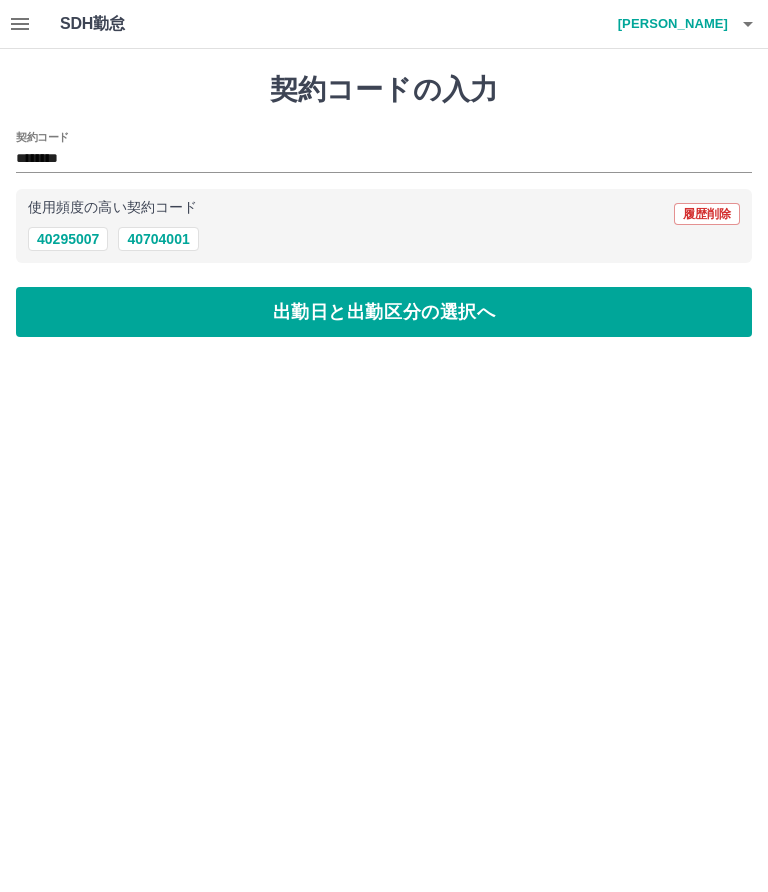 click on "SDH勤怠 [PERSON_NAME] 契約コードの入力 契約コード ******** 使用頻度の高い契約コード 履歴削除 40295007 40704001 出勤日と出勤区分の選択へ SDH勤怠" at bounding box center [384, 180] 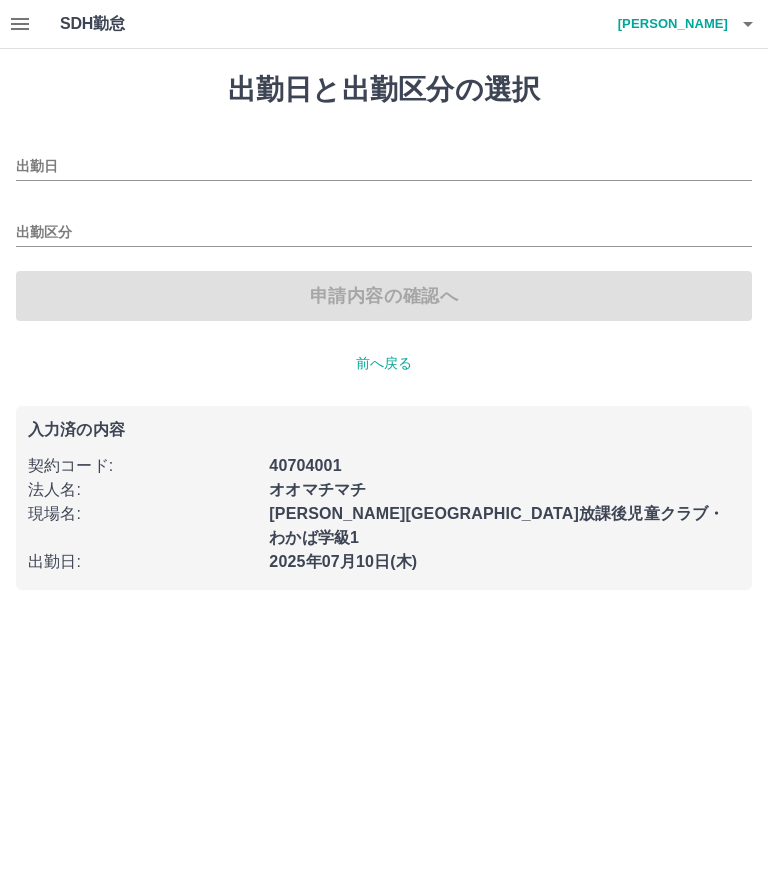 type on "**********" 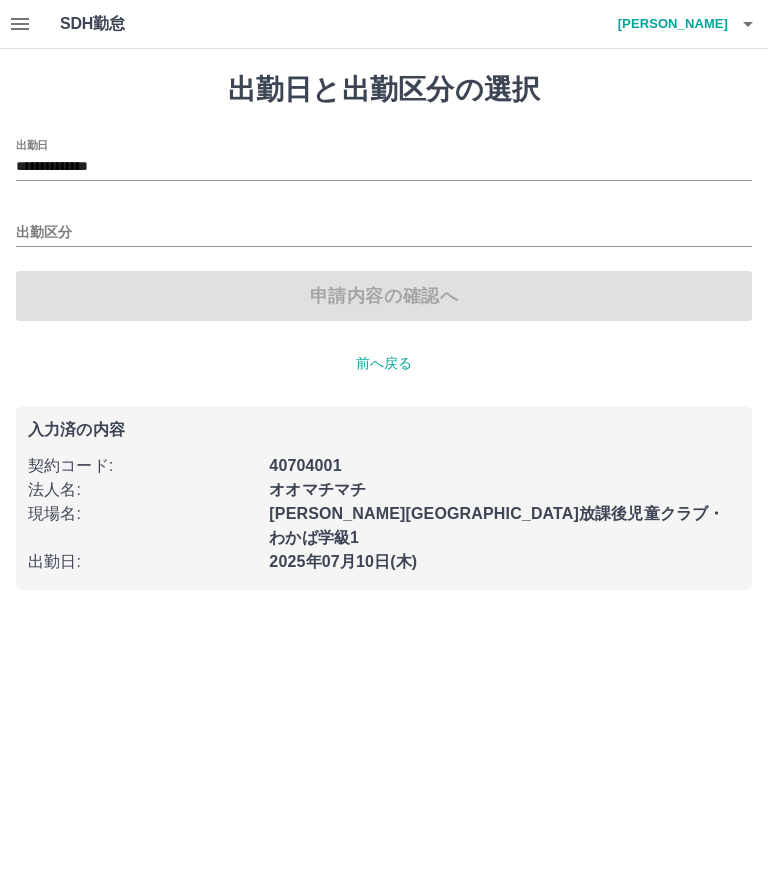 click on "出勤区分" at bounding box center [384, 233] 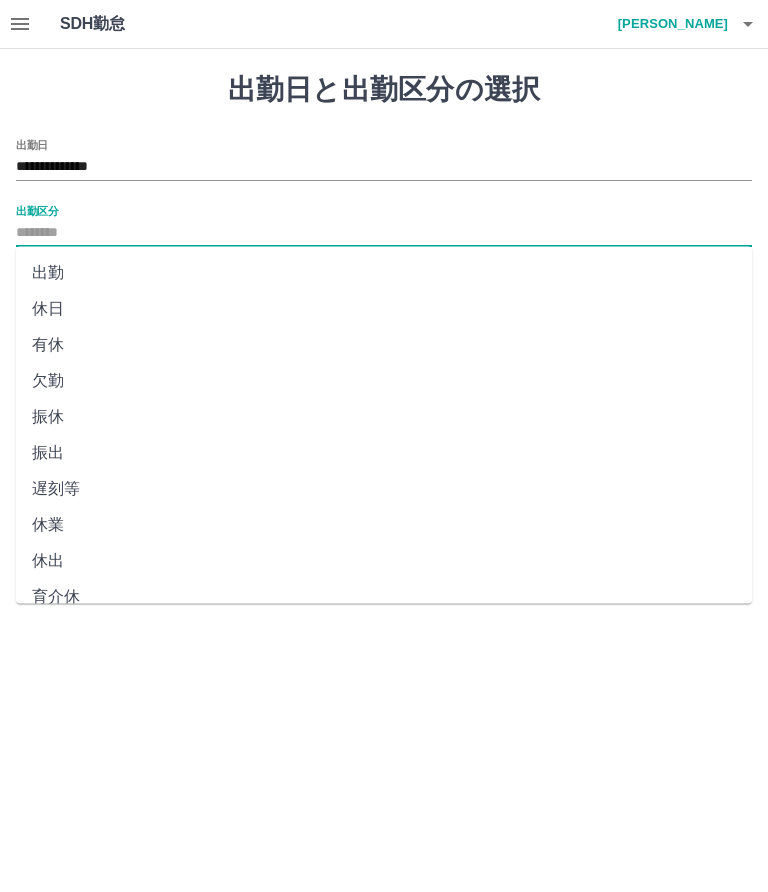 click on "出勤" at bounding box center (384, 273) 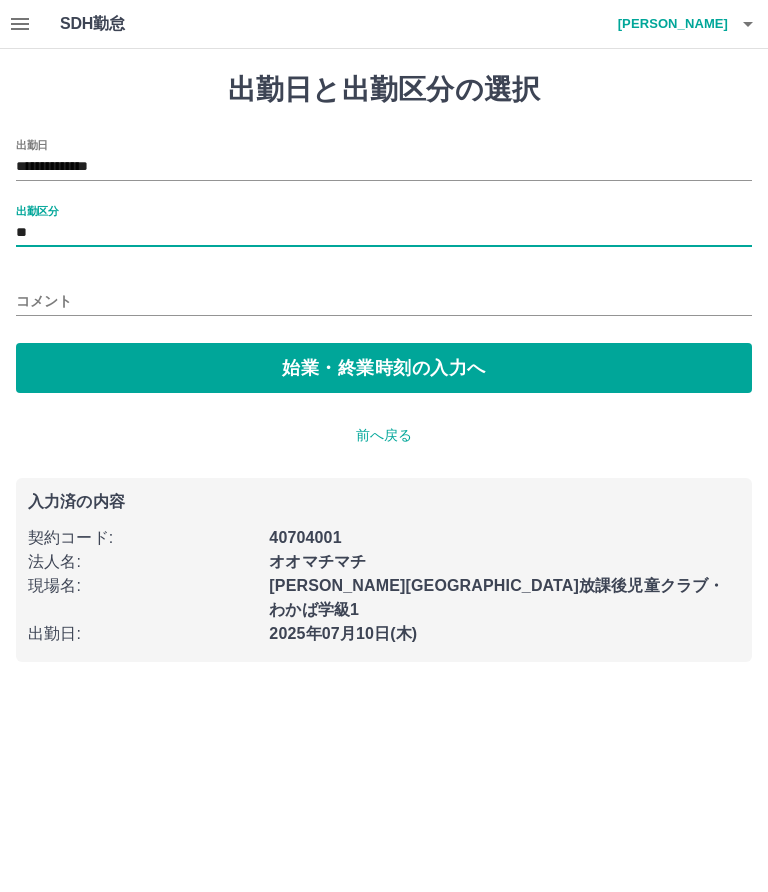 click on "始業・終業時刻の入力へ" at bounding box center [384, 368] 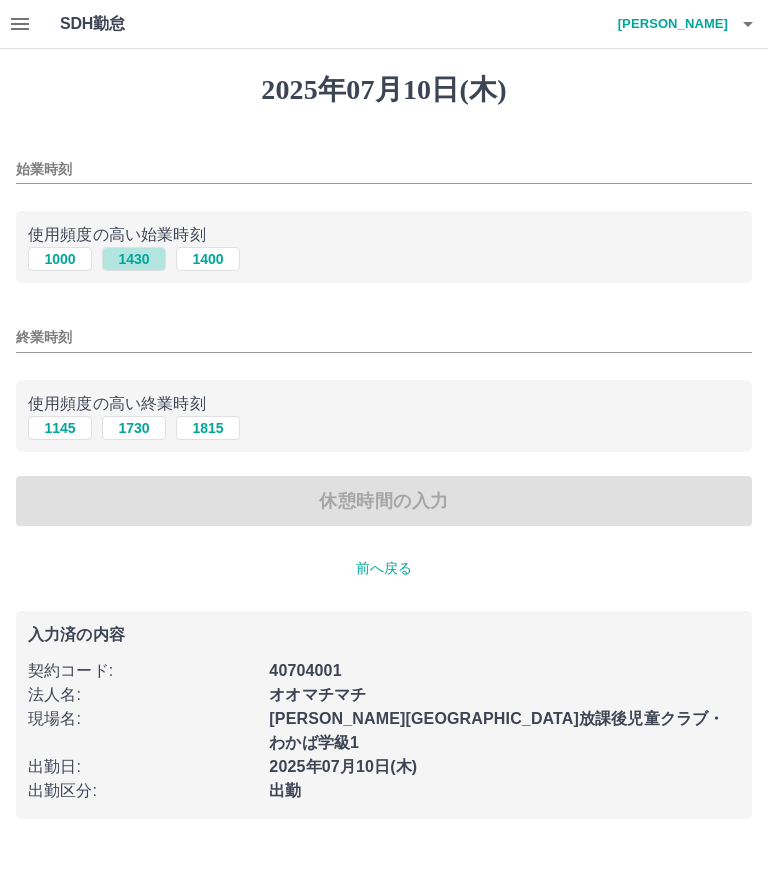 click on "1430" at bounding box center (134, 259) 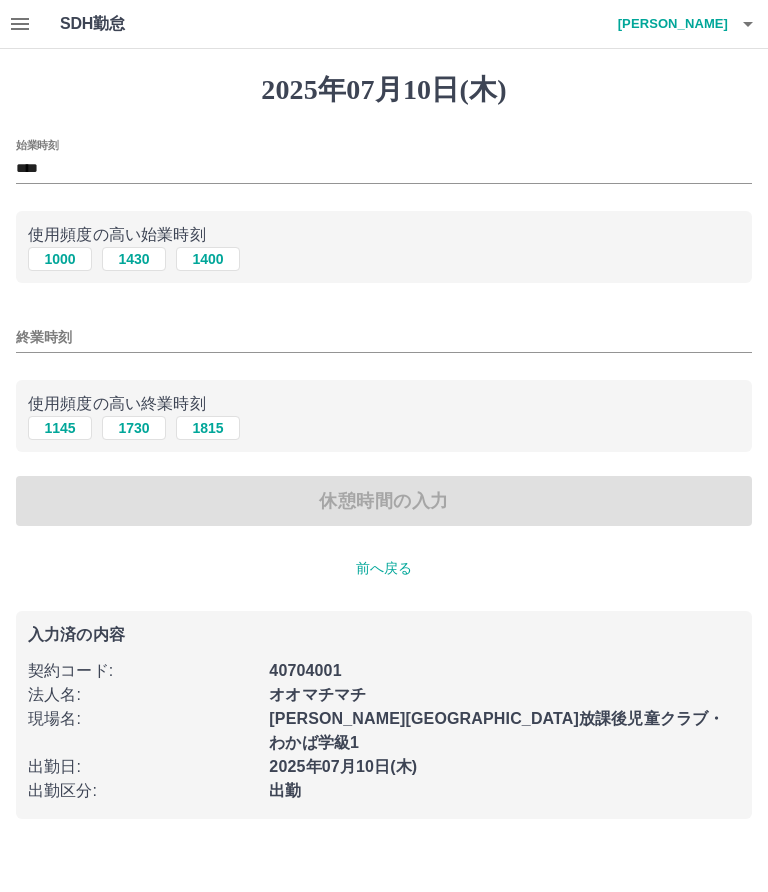 click on "終業時刻" at bounding box center (384, 337) 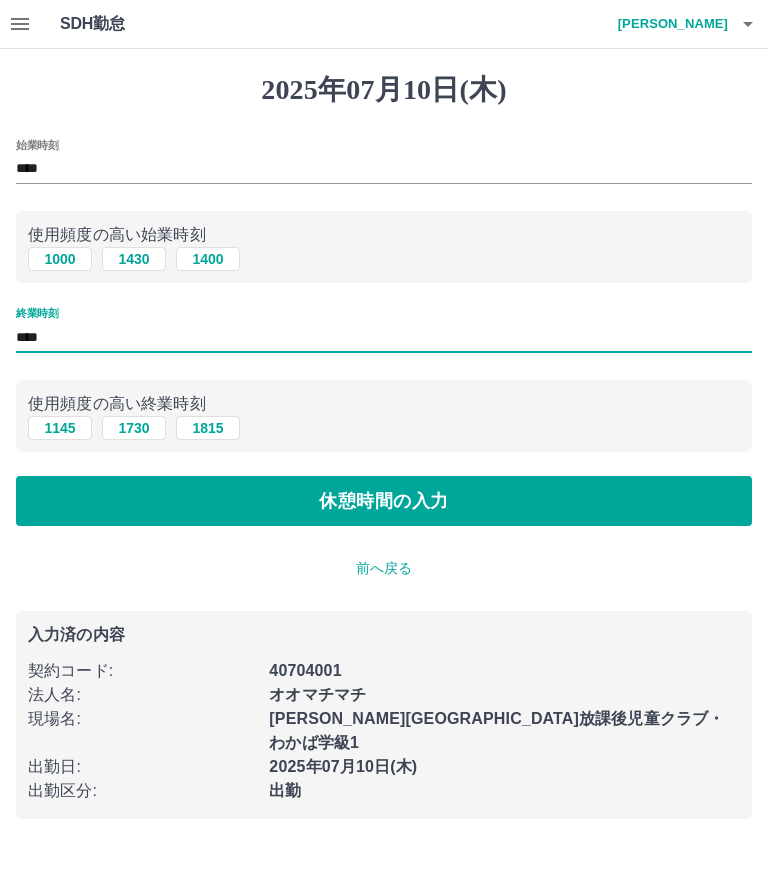 type on "****" 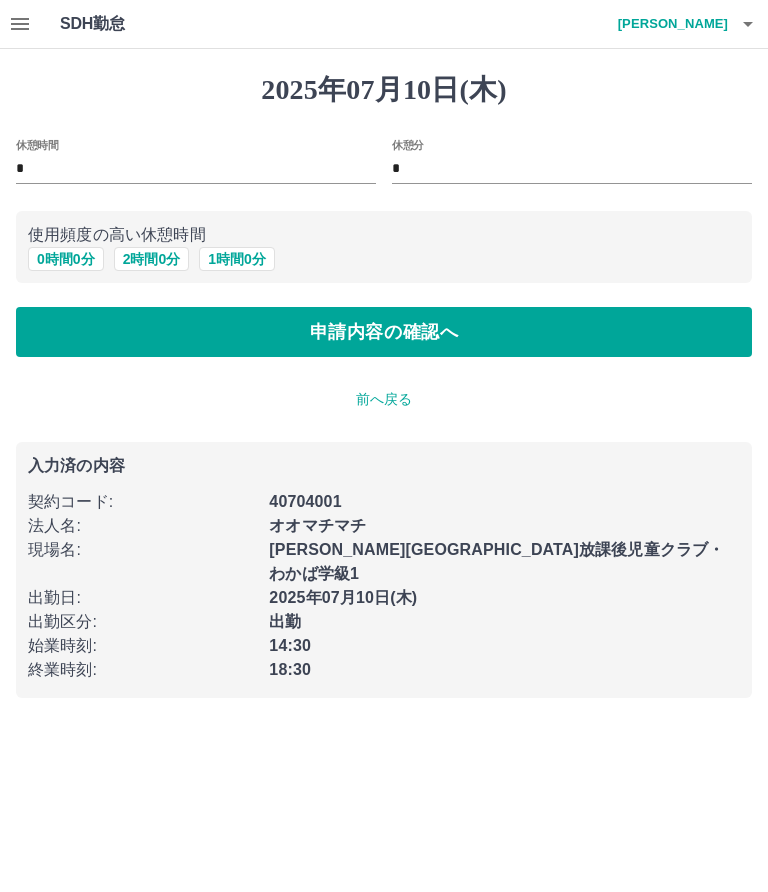 click on "0 時間 0 分" at bounding box center (66, 259) 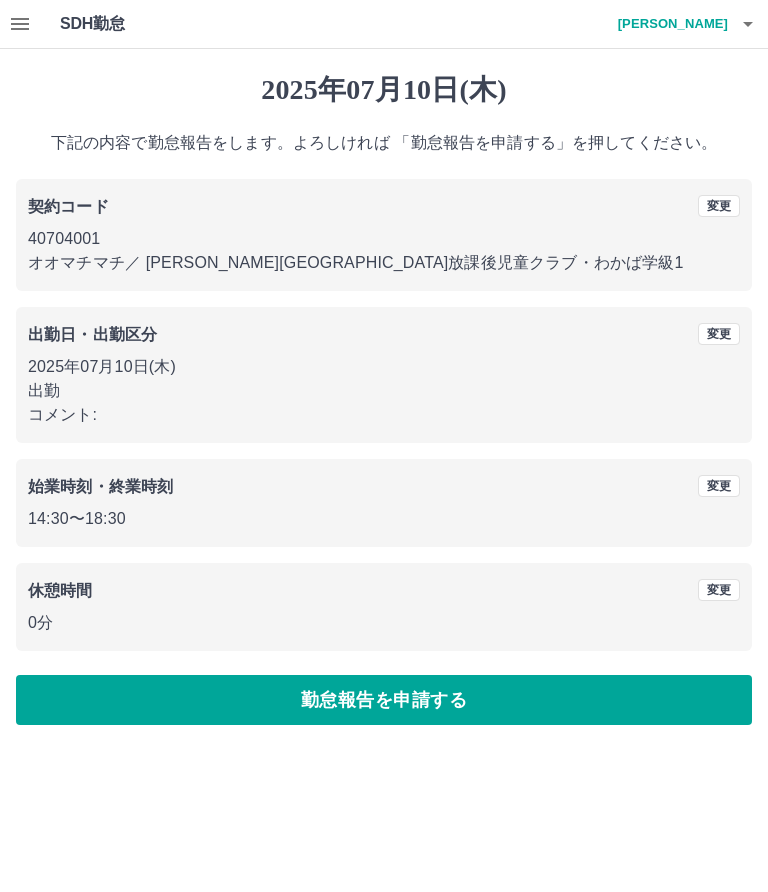 click on "勤怠報告を申請する" at bounding box center [384, 700] 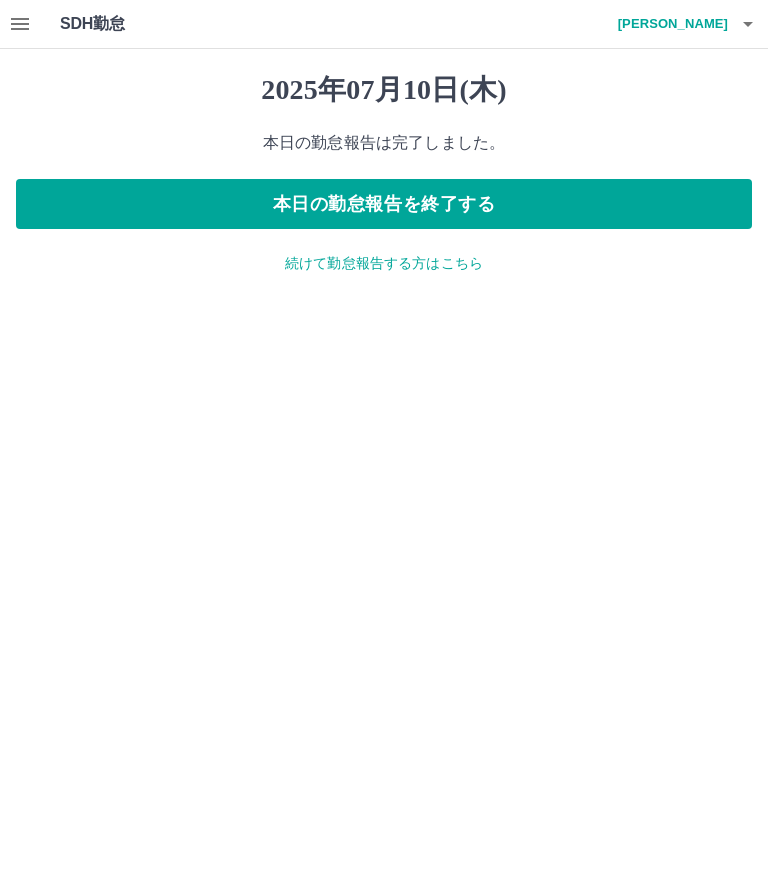 click on "[DATE] 本日の勤怠報告は完了しました。 本日の勤怠報告を終了する 続けて勤怠報告する方はこちら" at bounding box center [384, 173] 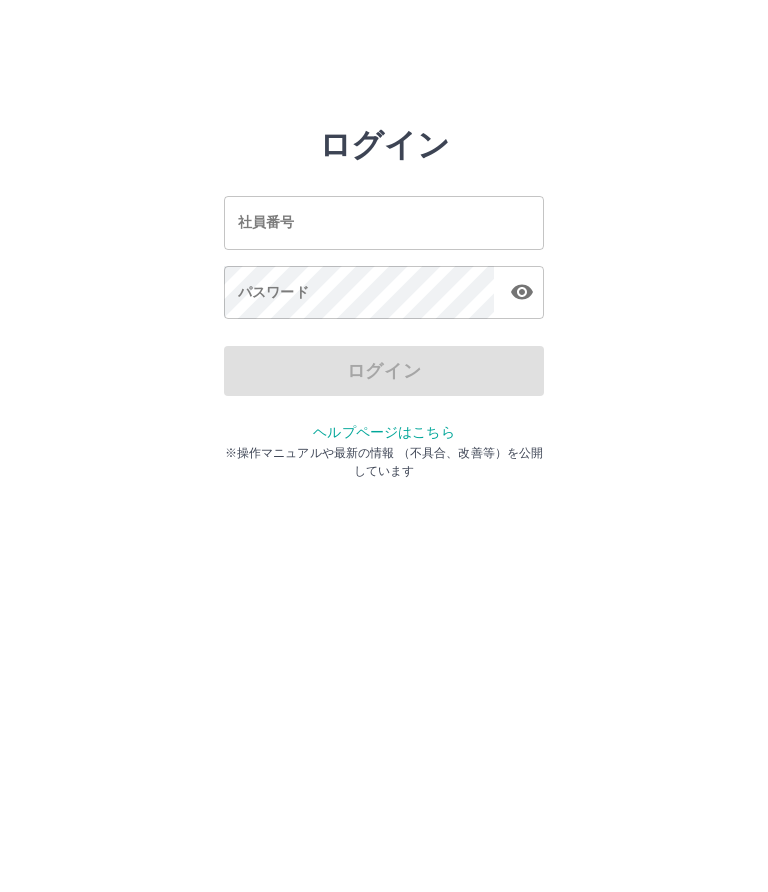 scroll, scrollTop: 0, scrollLeft: 0, axis: both 